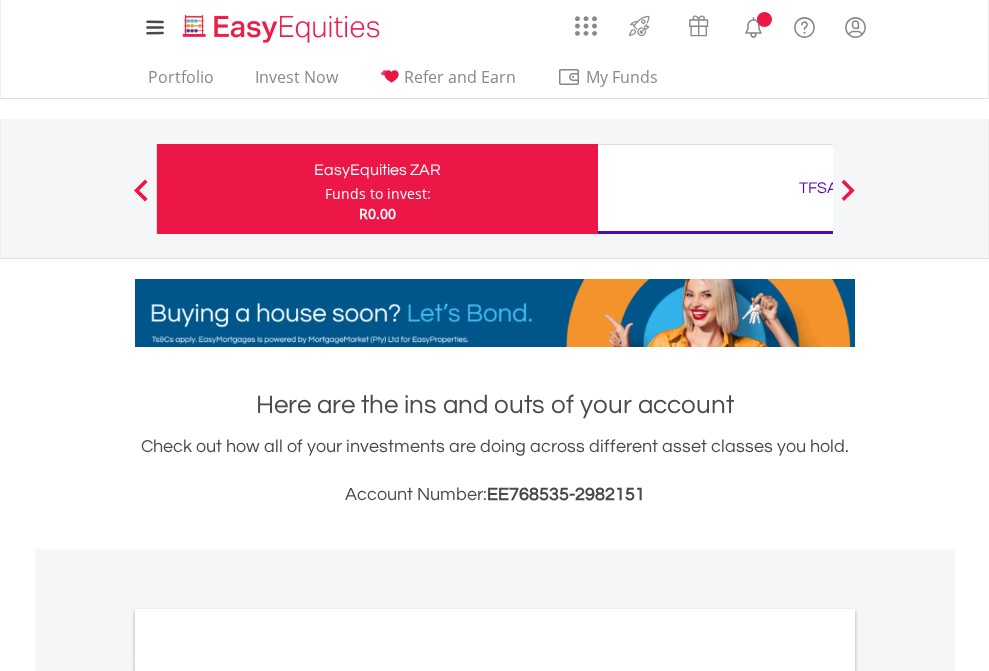scroll, scrollTop: 0, scrollLeft: 0, axis: both 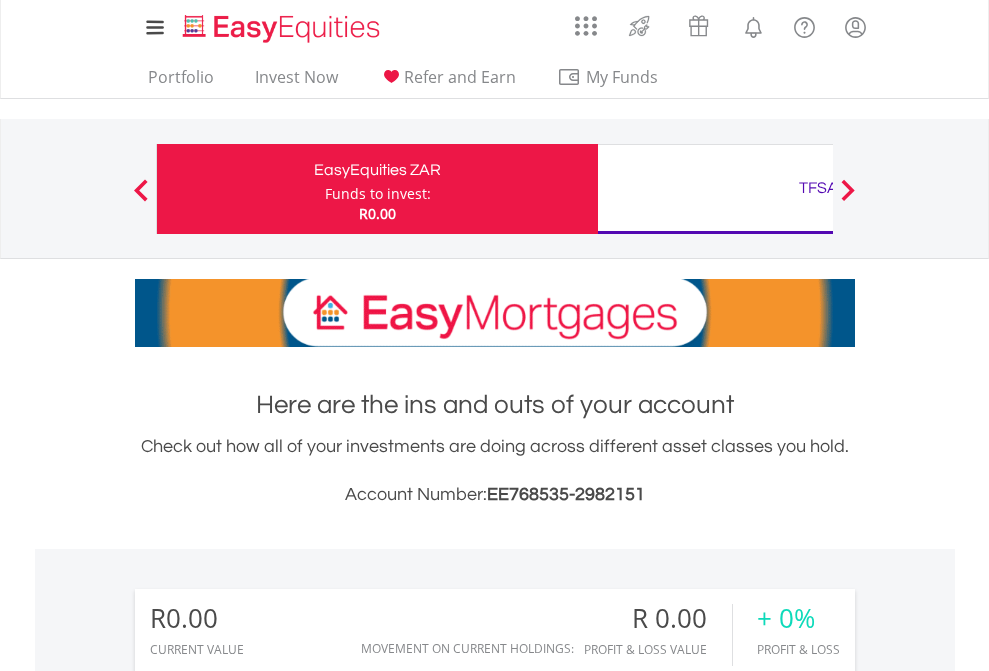 click on "Funds to invest:" at bounding box center (378, 194) 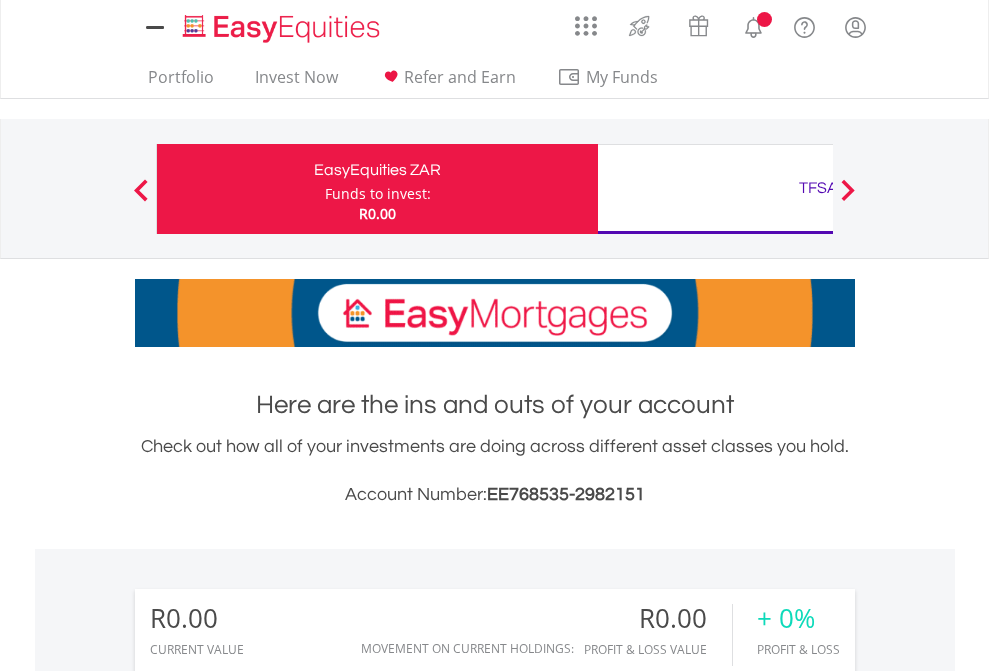 scroll, scrollTop: 0, scrollLeft: 0, axis: both 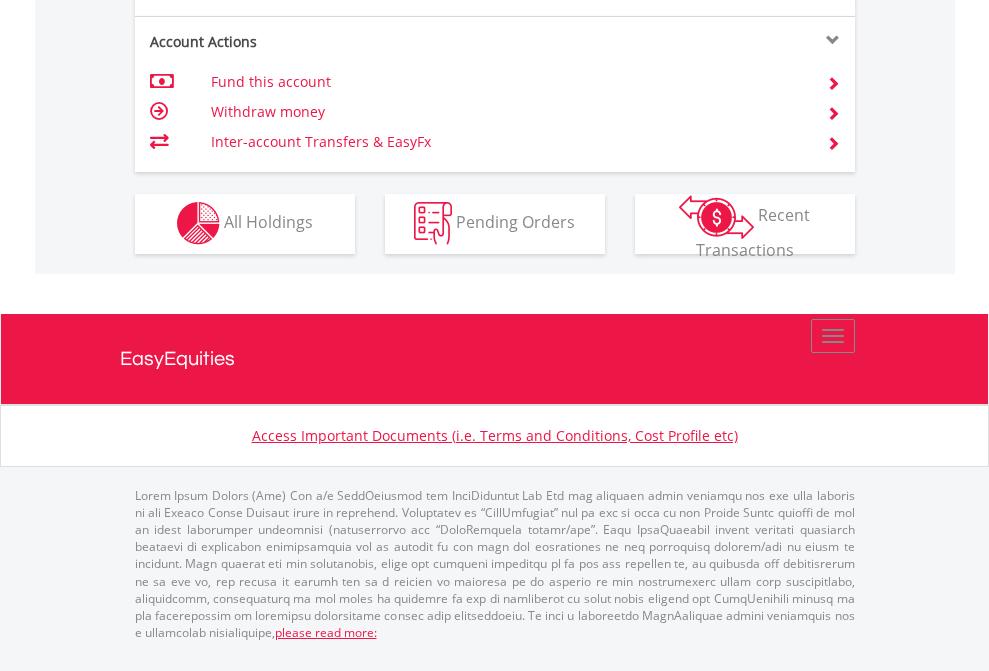 click on "Investment types" at bounding box center (706, -353) 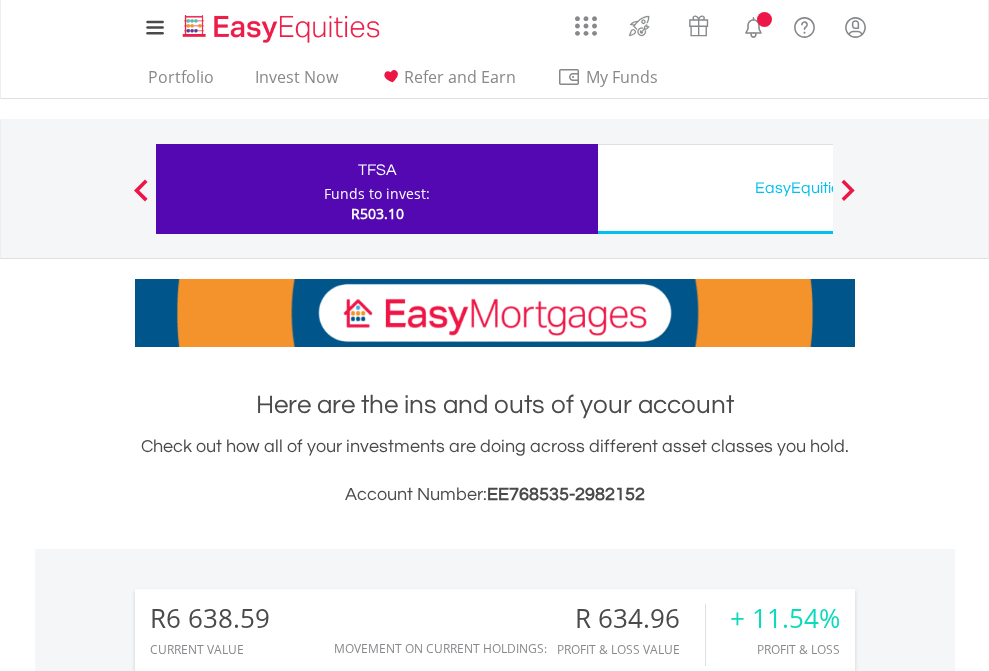 scroll, scrollTop: 0, scrollLeft: 0, axis: both 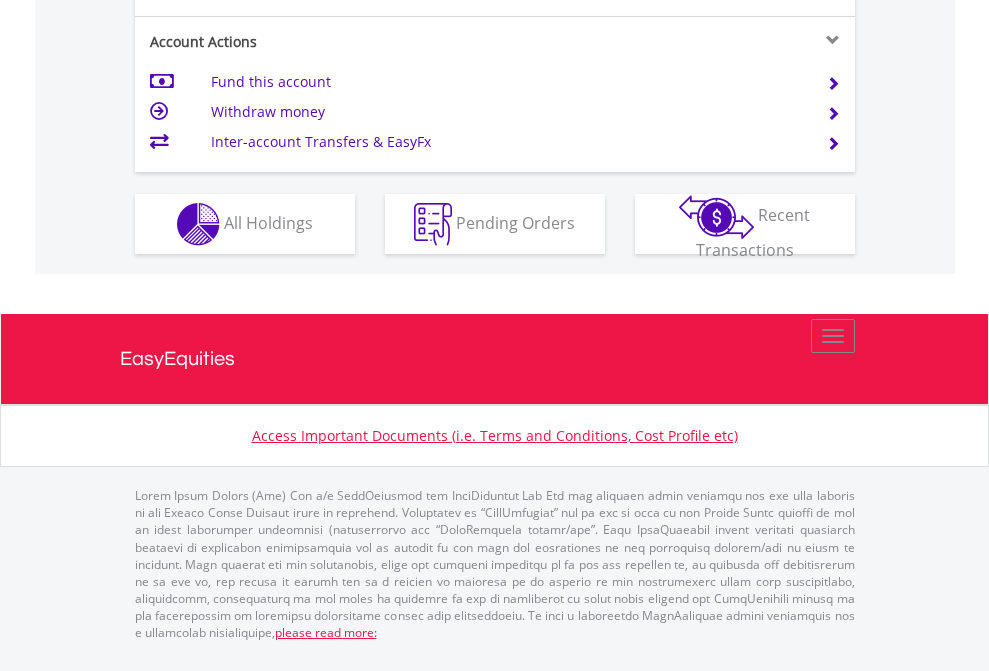 click on "Investment types" at bounding box center [706, -337] 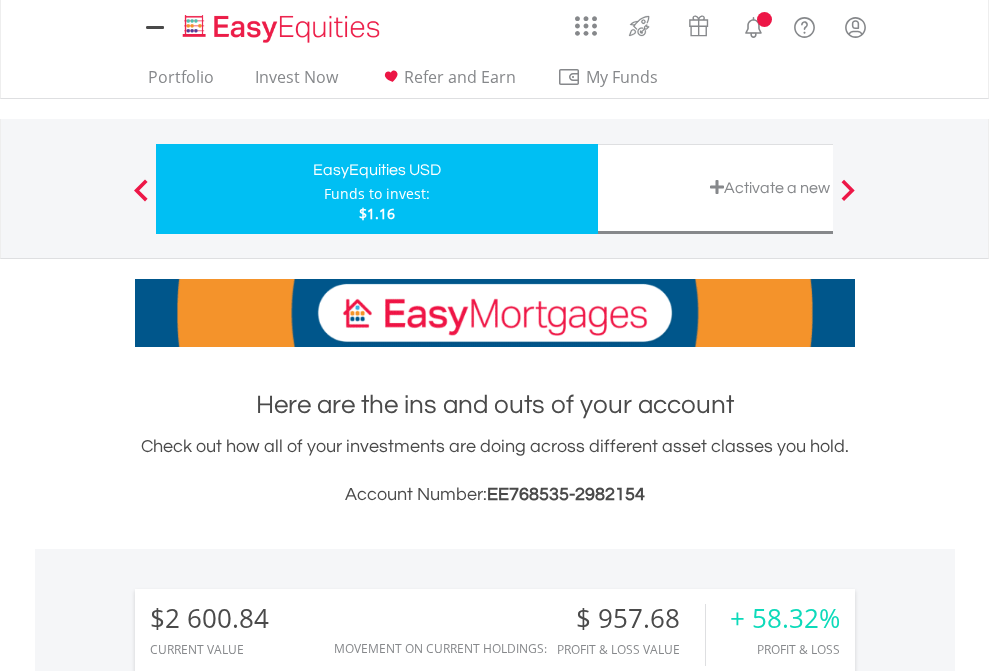 scroll, scrollTop: 0, scrollLeft: 0, axis: both 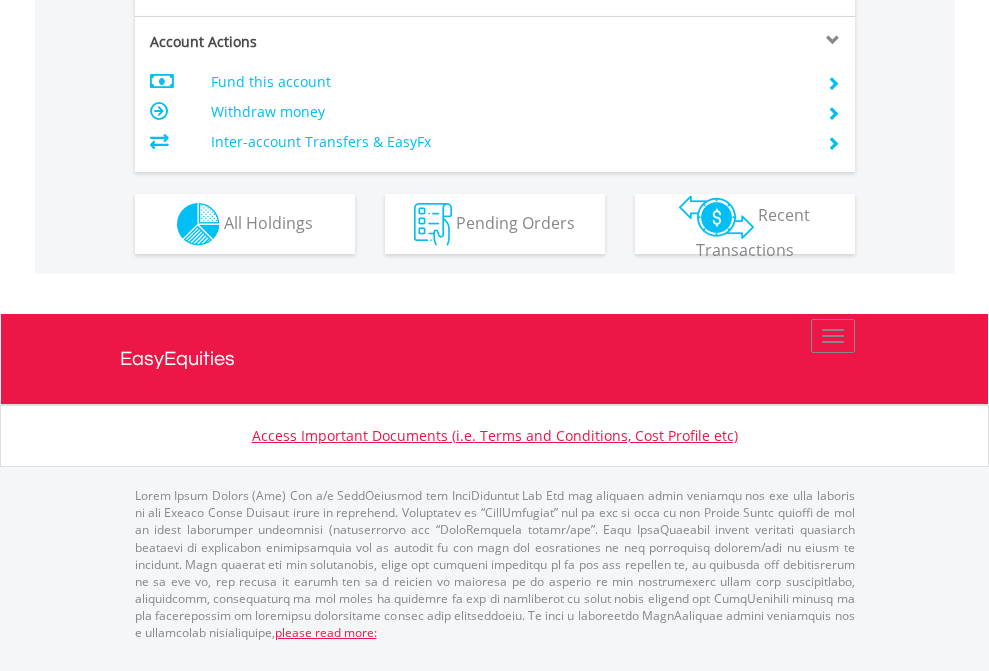 click on "Investment types" at bounding box center (706, -337) 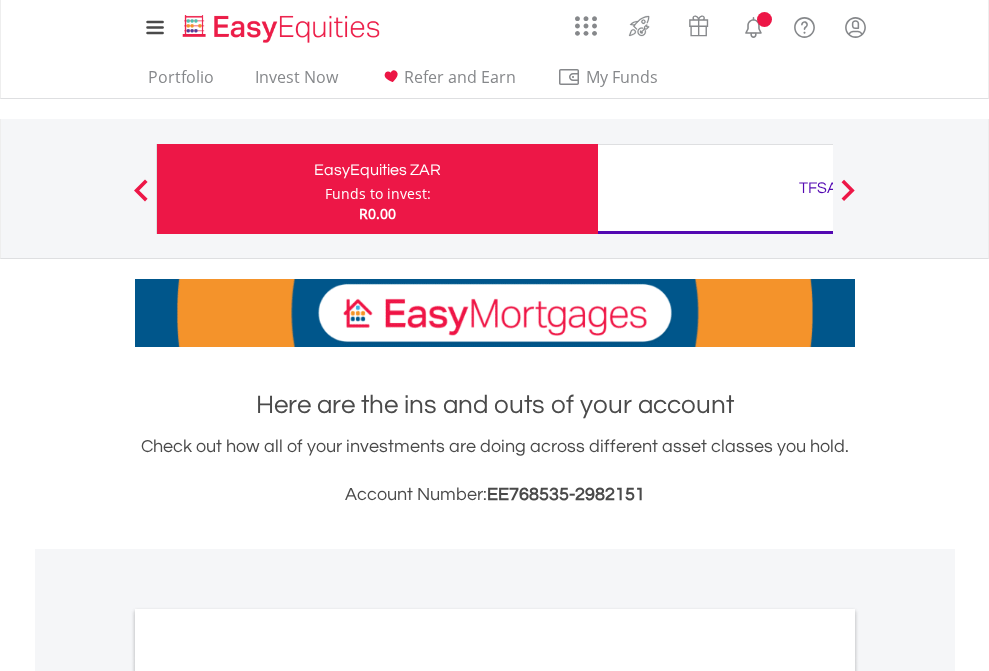 scroll, scrollTop: 1202, scrollLeft: 0, axis: vertical 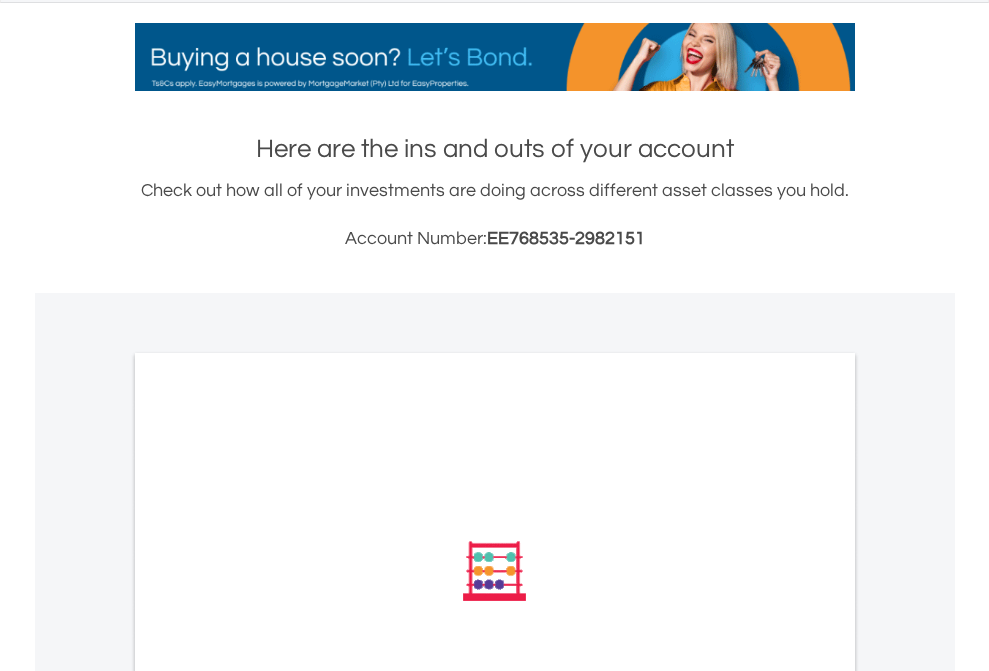 click on "All Holdings" at bounding box center (268, 840) 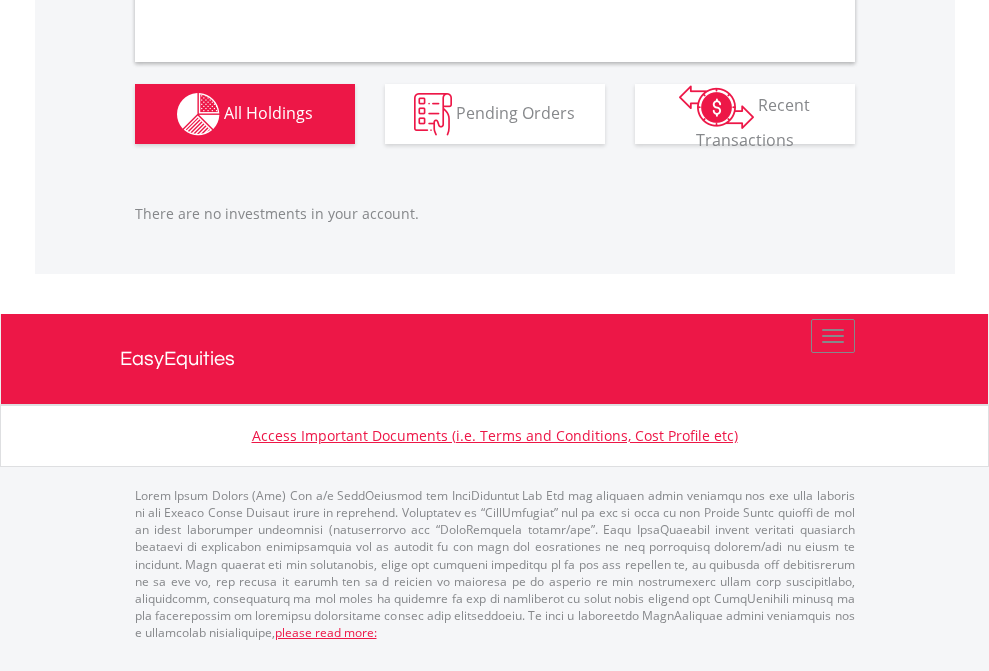 scroll, scrollTop: 1980, scrollLeft: 0, axis: vertical 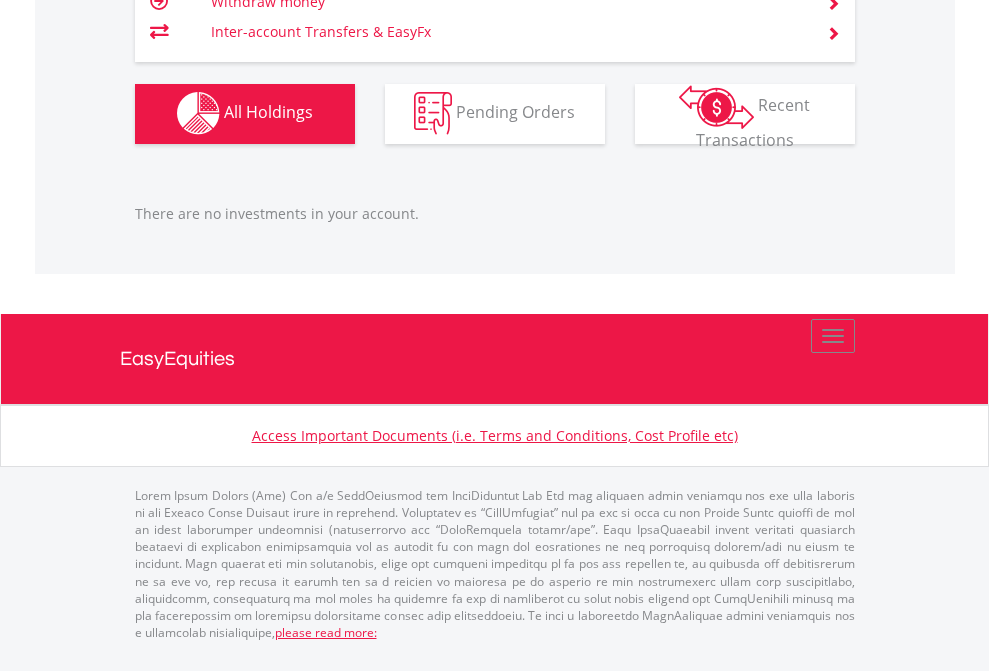click on "TFSA" at bounding box center [818, -1142] 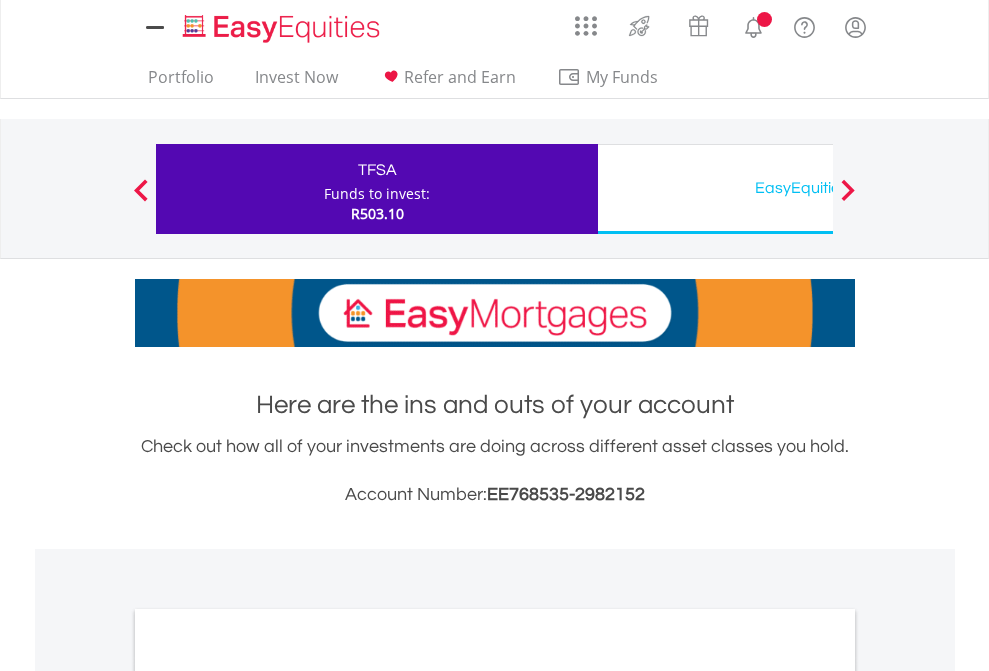 scroll, scrollTop: 0, scrollLeft: 0, axis: both 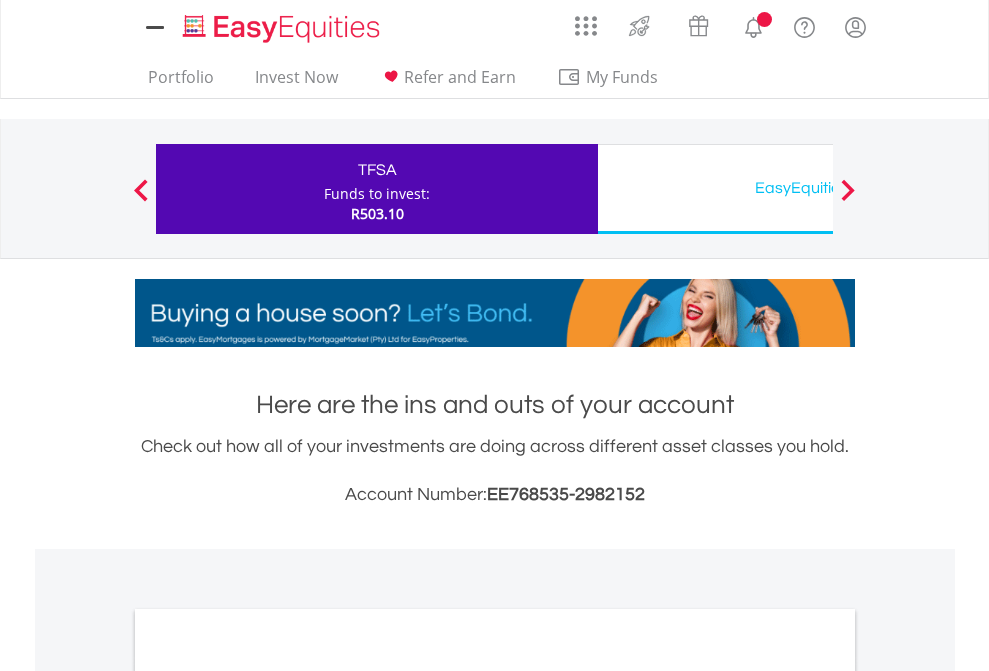 click on "All Holdings" at bounding box center (268, 1096) 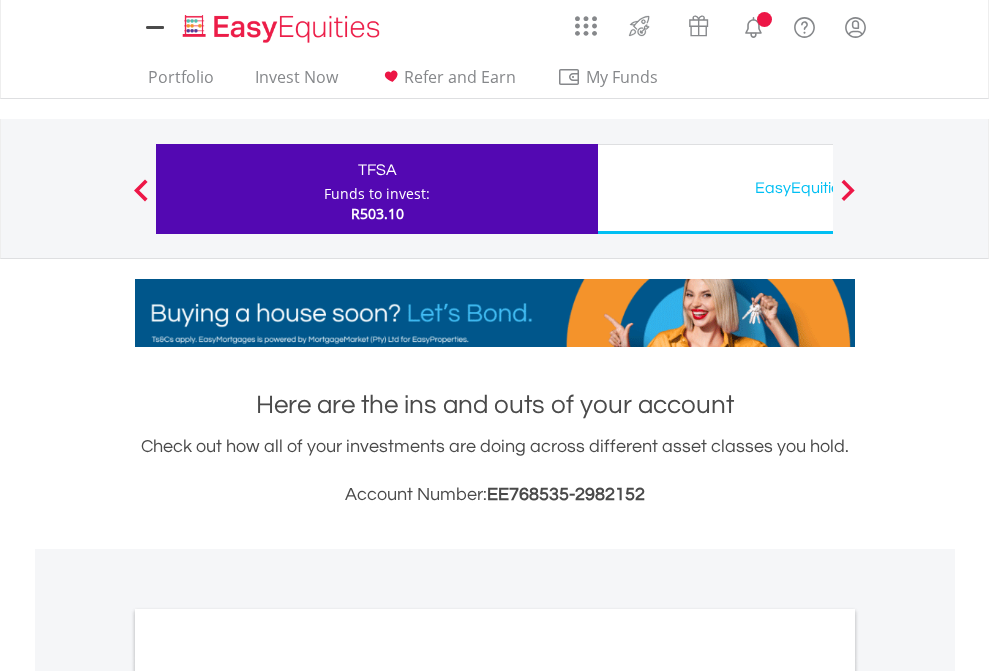 scroll, scrollTop: 1202, scrollLeft: 0, axis: vertical 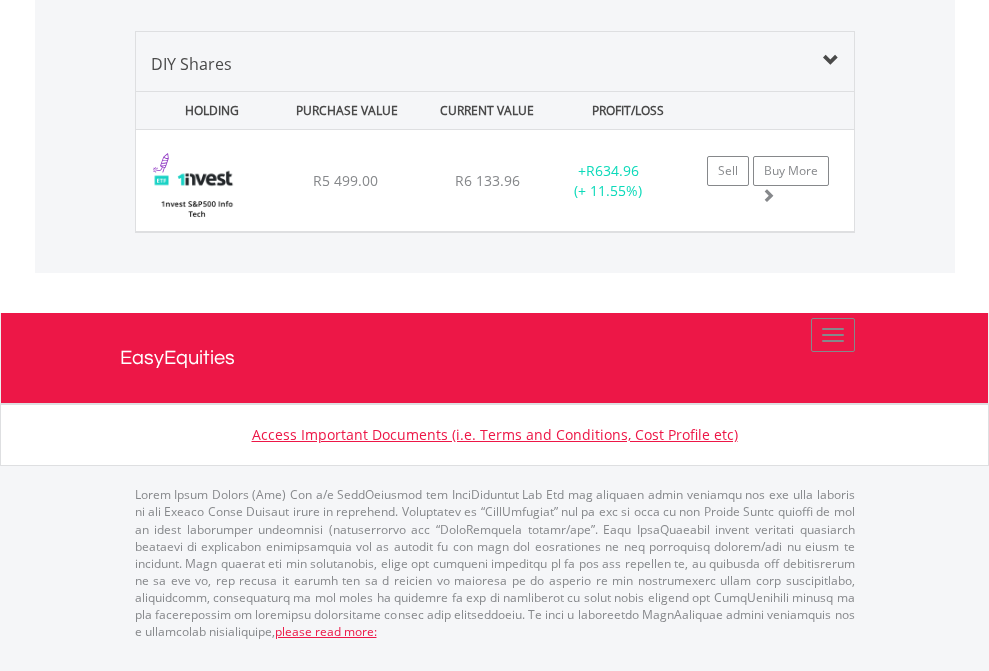 click on "EasyEquities USD" at bounding box center (818, -1419) 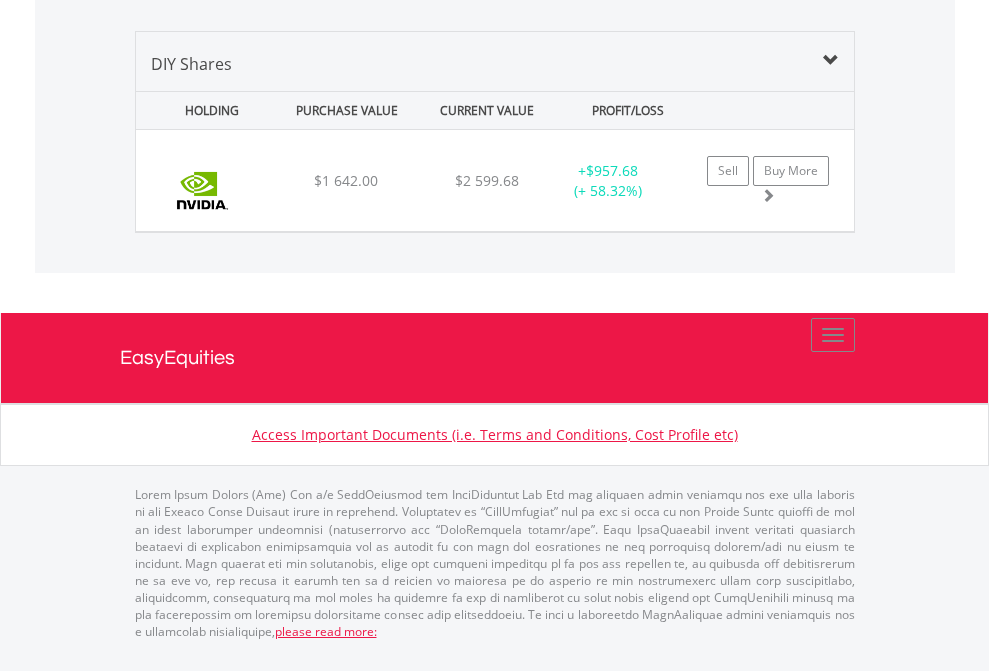 scroll, scrollTop: 2225, scrollLeft: 0, axis: vertical 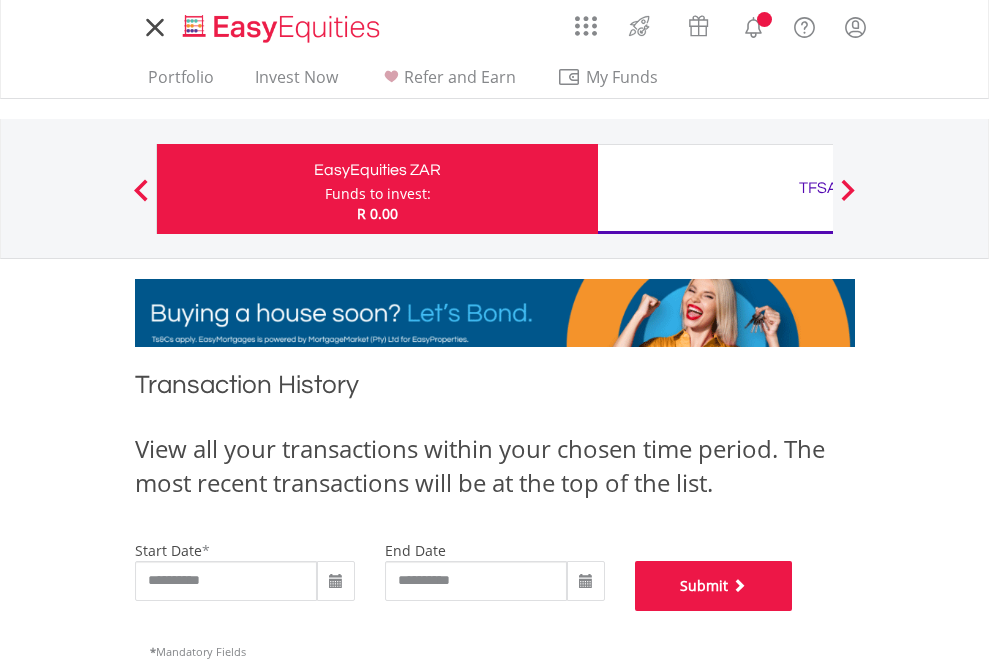 click on "Submit" at bounding box center (714, 586) 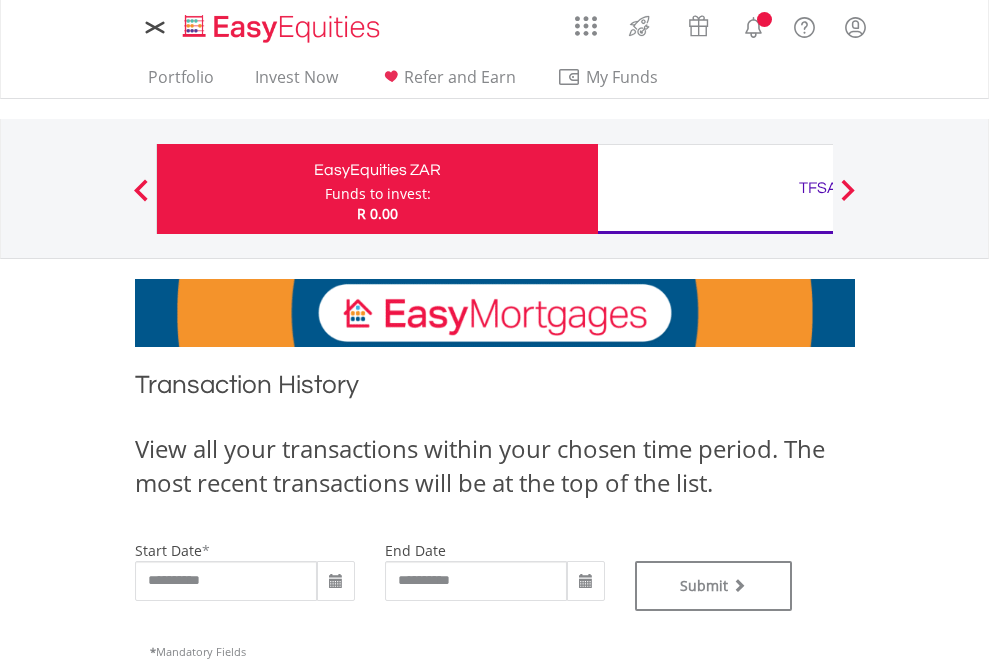 scroll, scrollTop: 0, scrollLeft: 0, axis: both 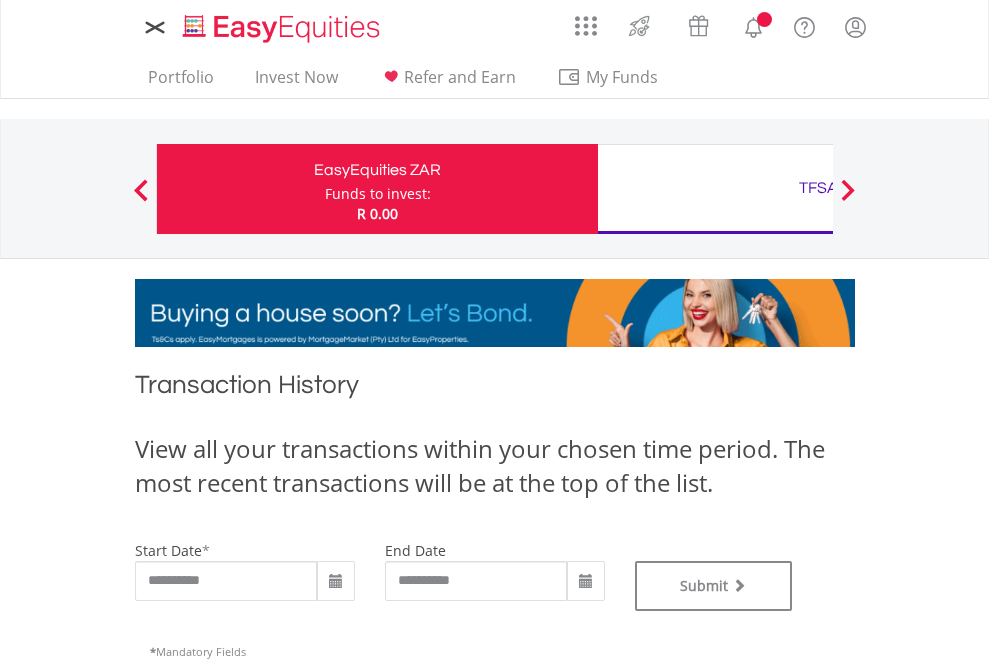 click on "TFSA" at bounding box center (818, 188) 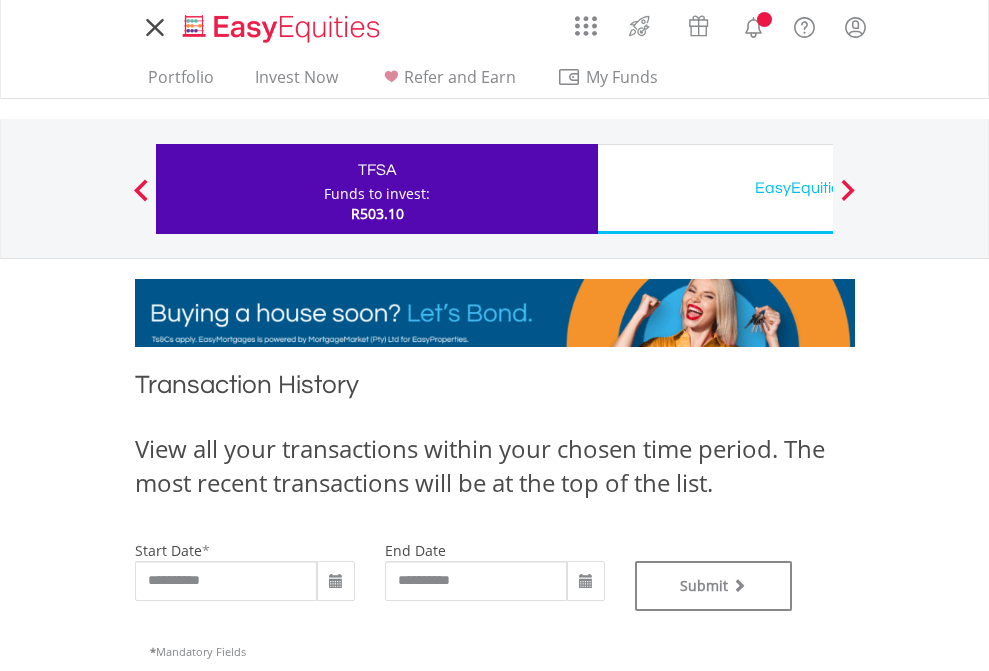 scroll, scrollTop: 0, scrollLeft: 0, axis: both 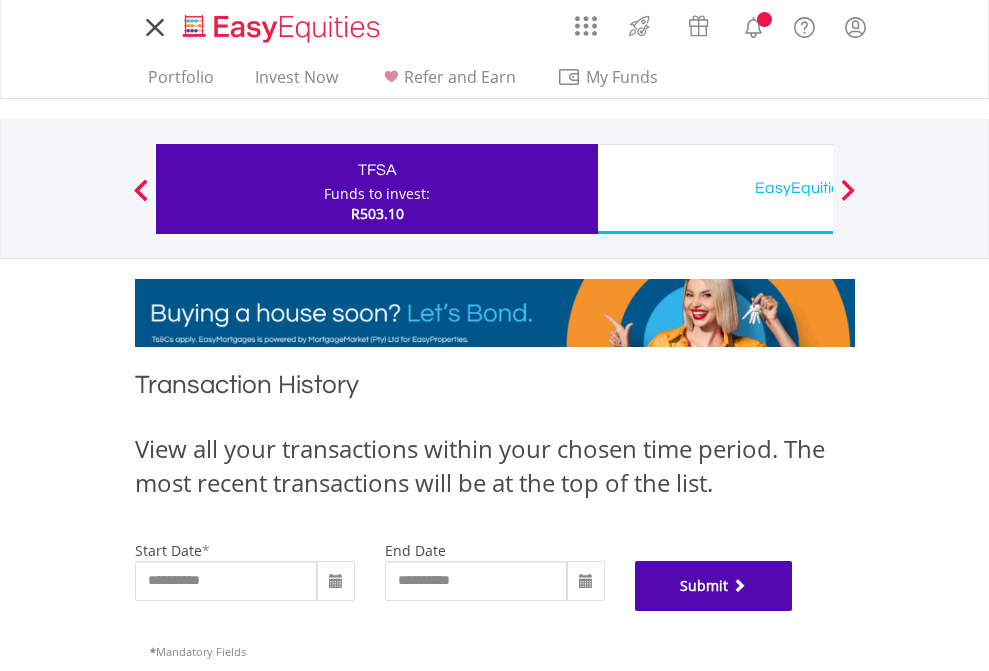 click on "Submit" at bounding box center (714, 586) 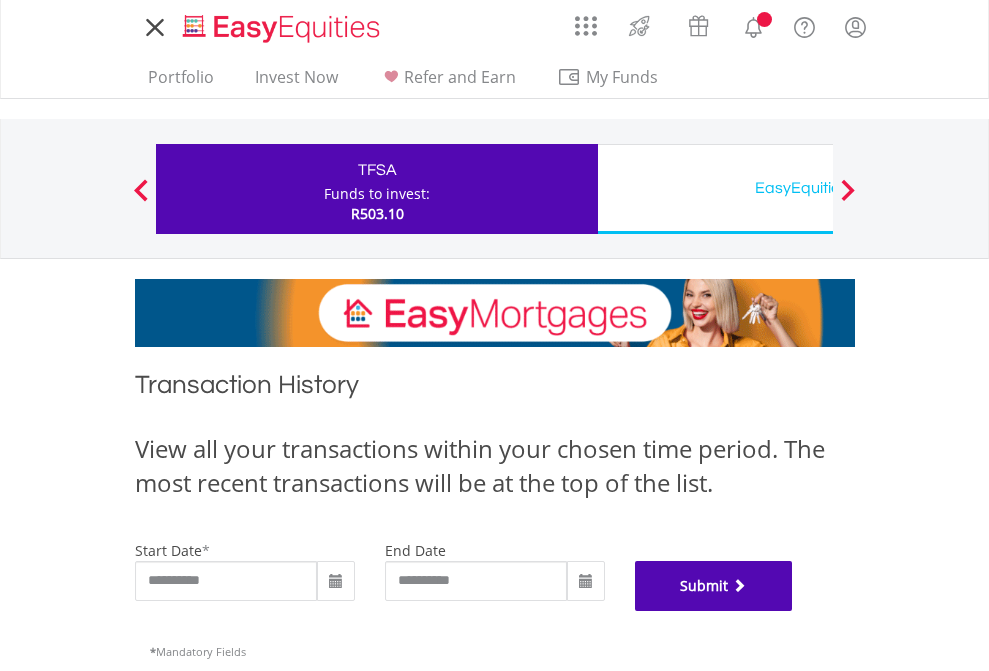 scroll, scrollTop: 811, scrollLeft: 0, axis: vertical 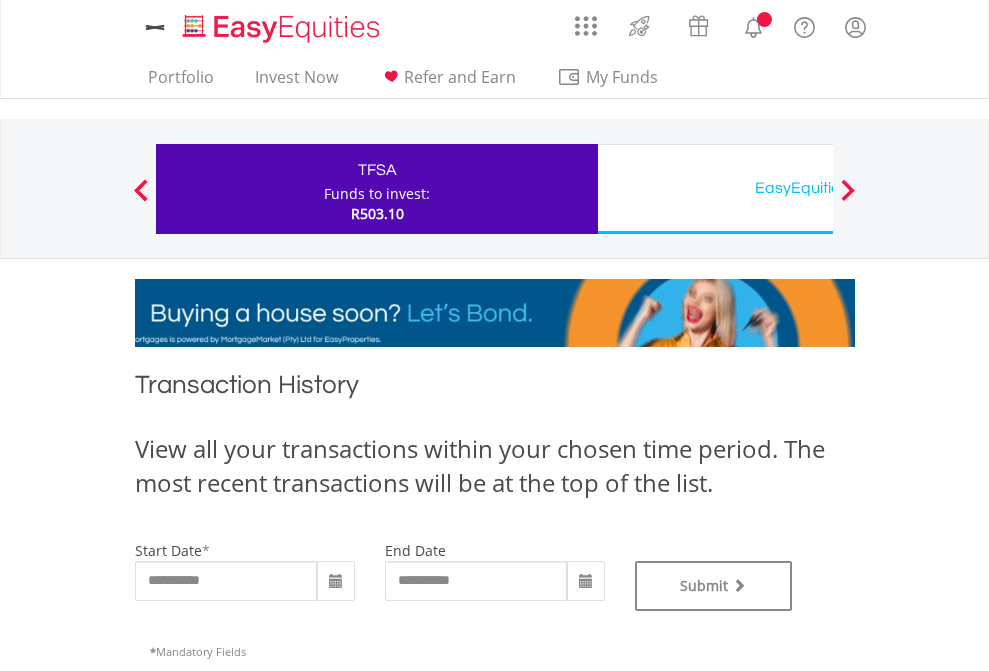 click on "EasyEquities USD" at bounding box center (818, 188) 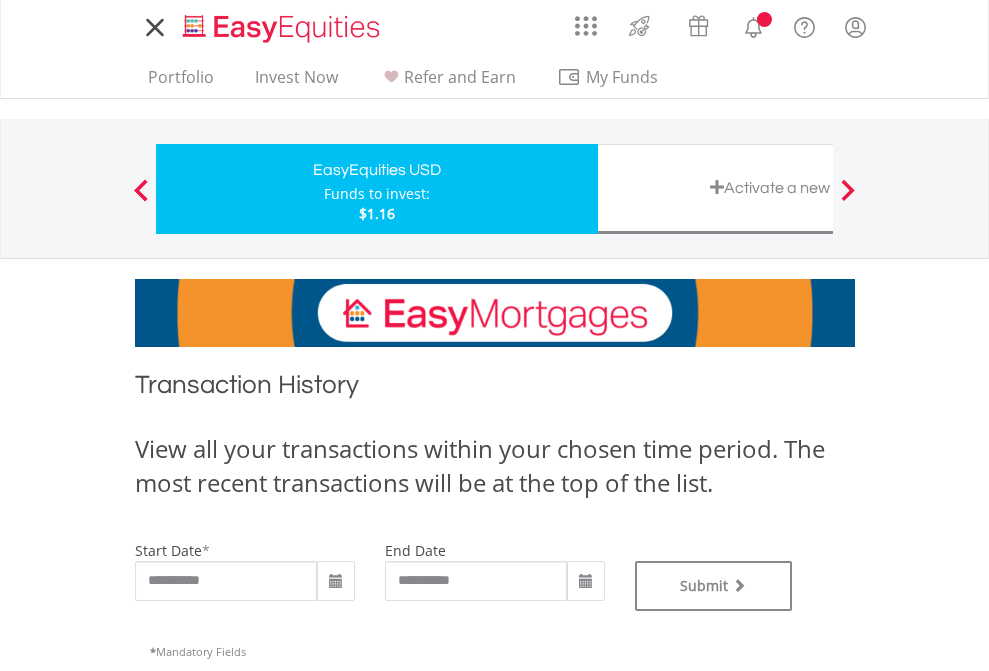 scroll, scrollTop: 0, scrollLeft: 0, axis: both 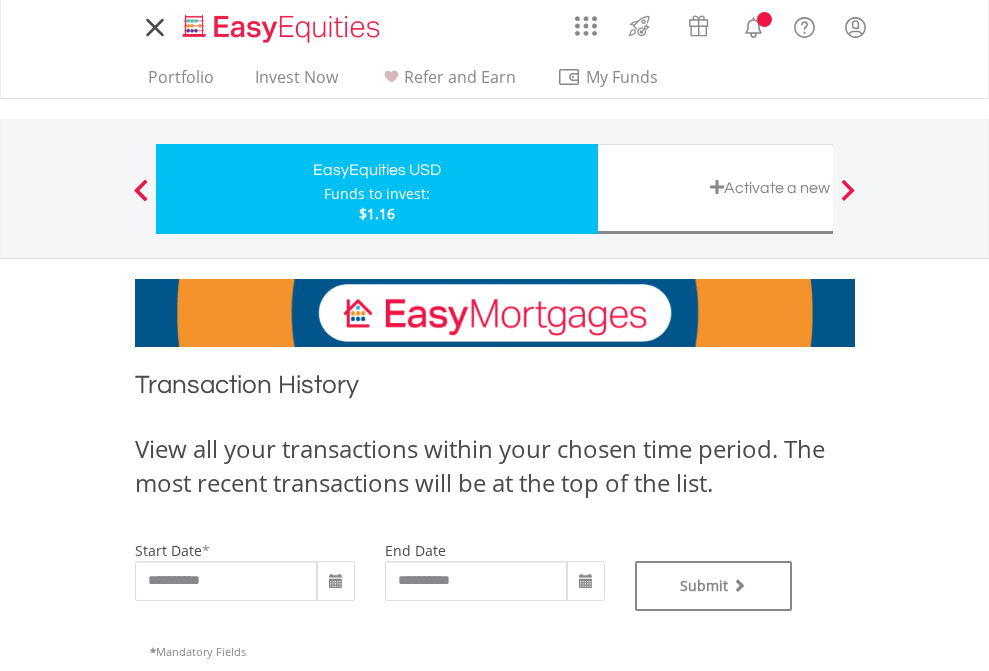 type on "**********" 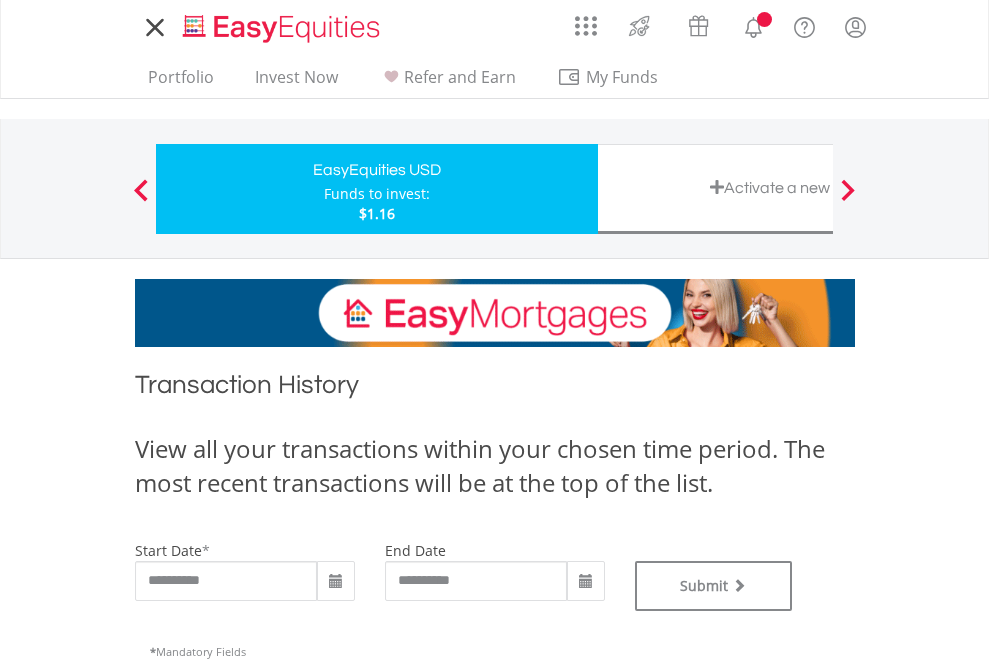 type on "**********" 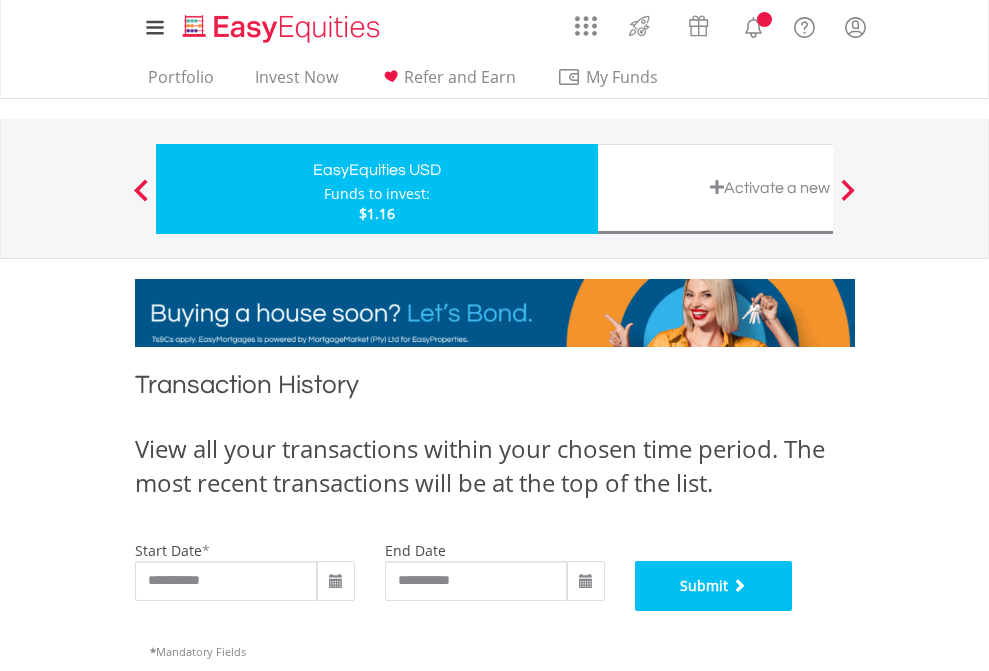 click on "Submit" at bounding box center [714, 586] 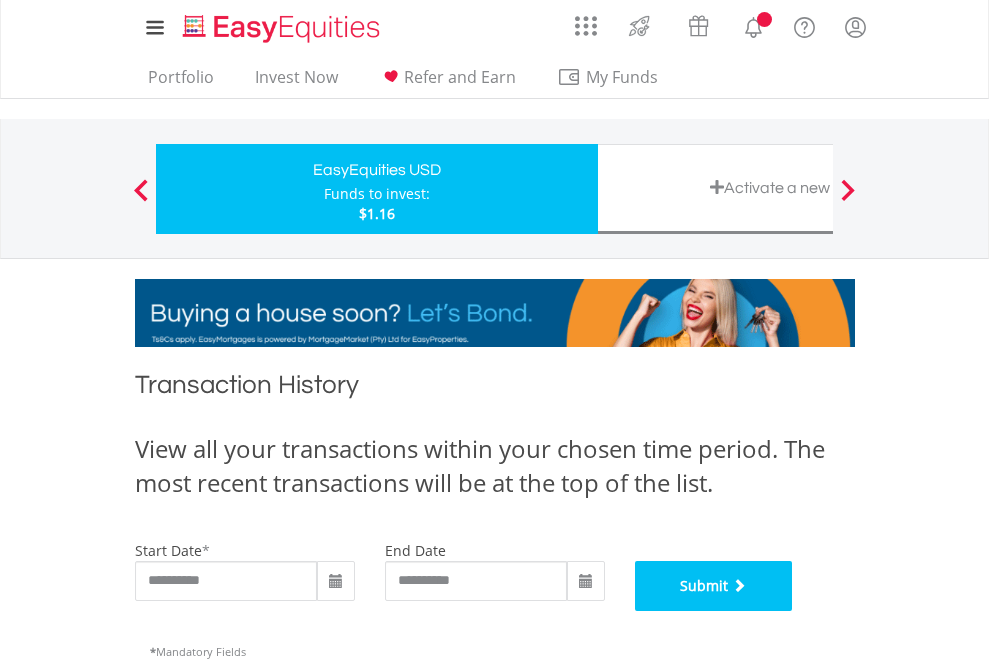 scroll, scrollTop: 811, scrollLeft: 0, axis: vertical 